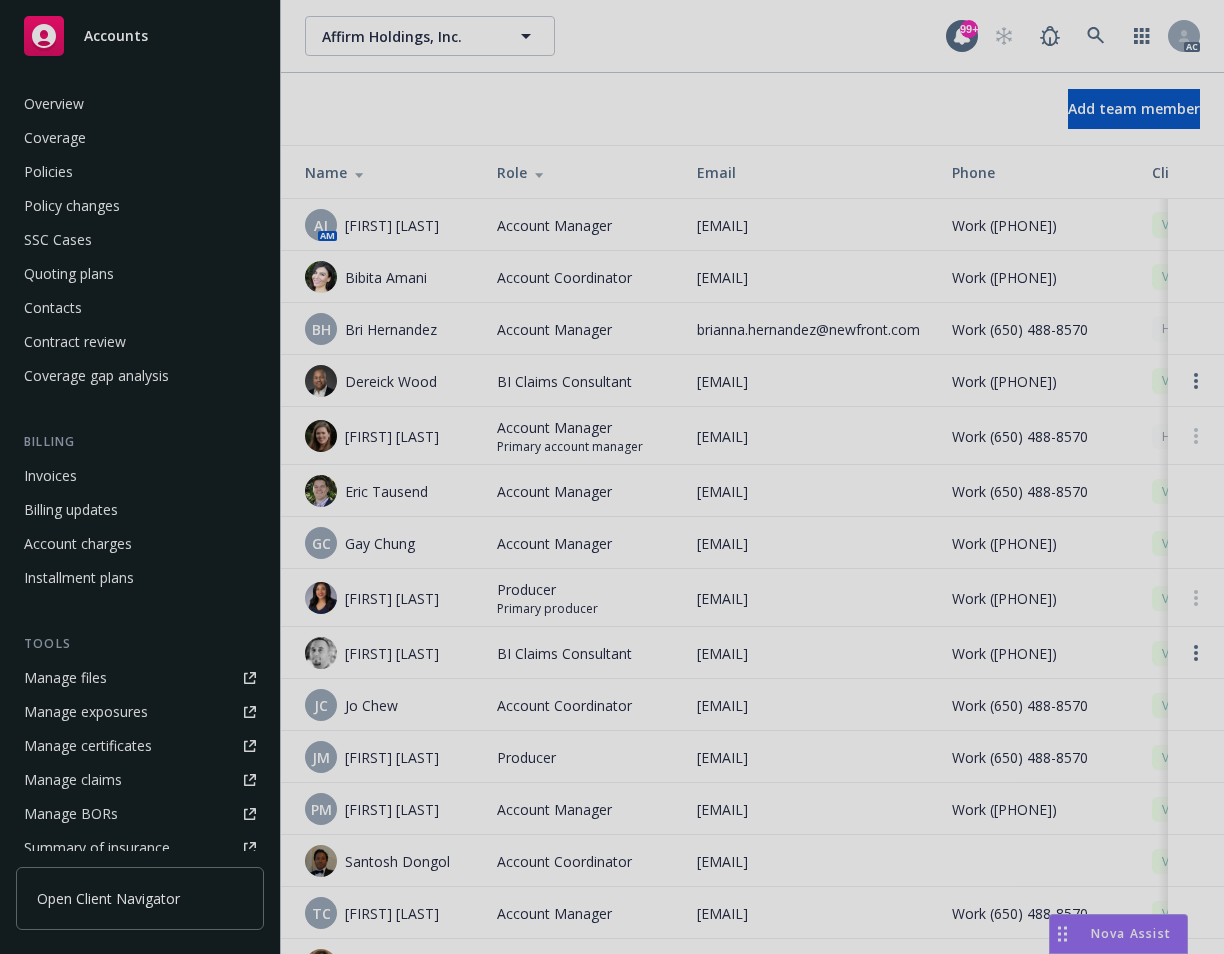 scroll, scrollTop: 0, scrollLeft: 0, axis: both 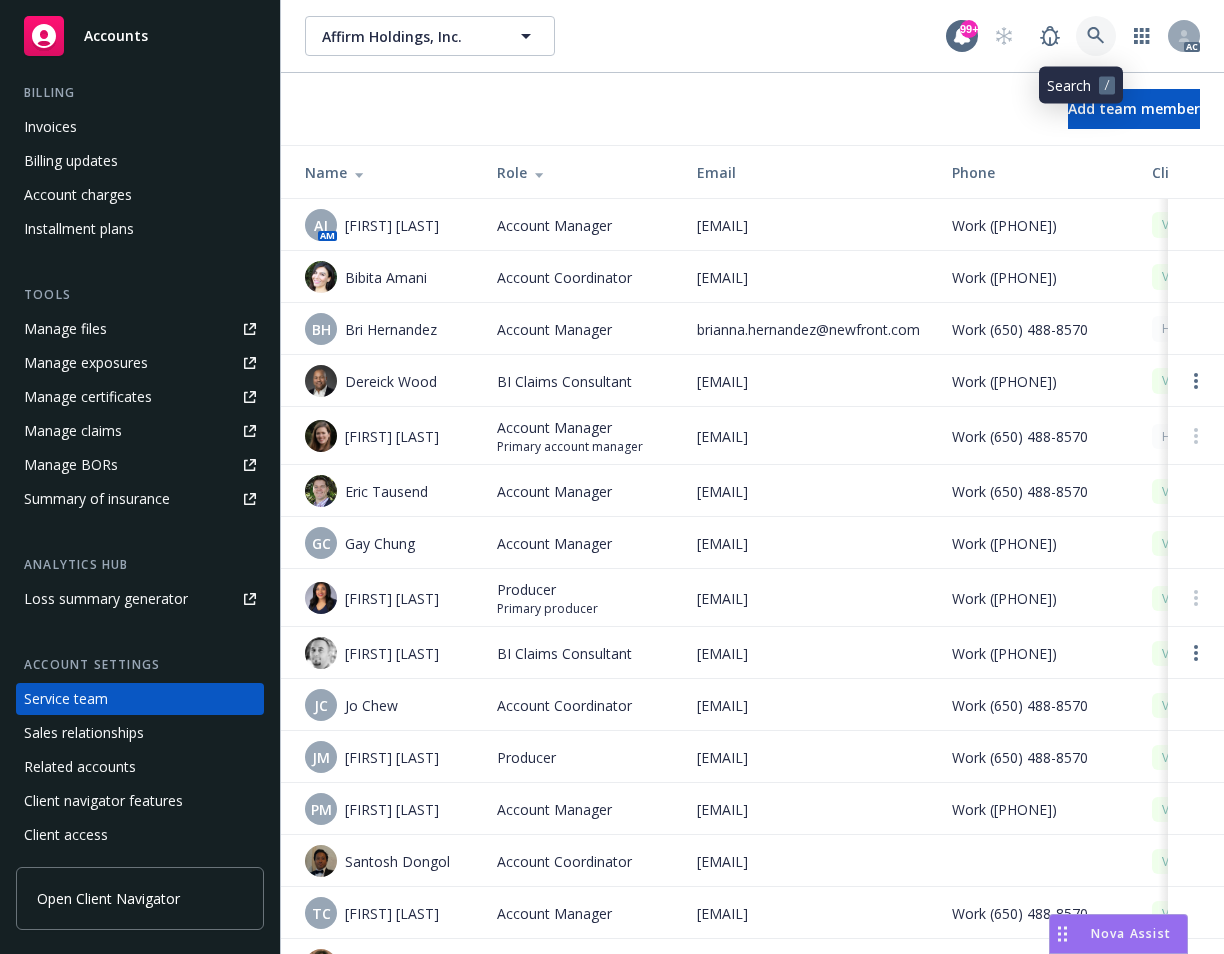 click 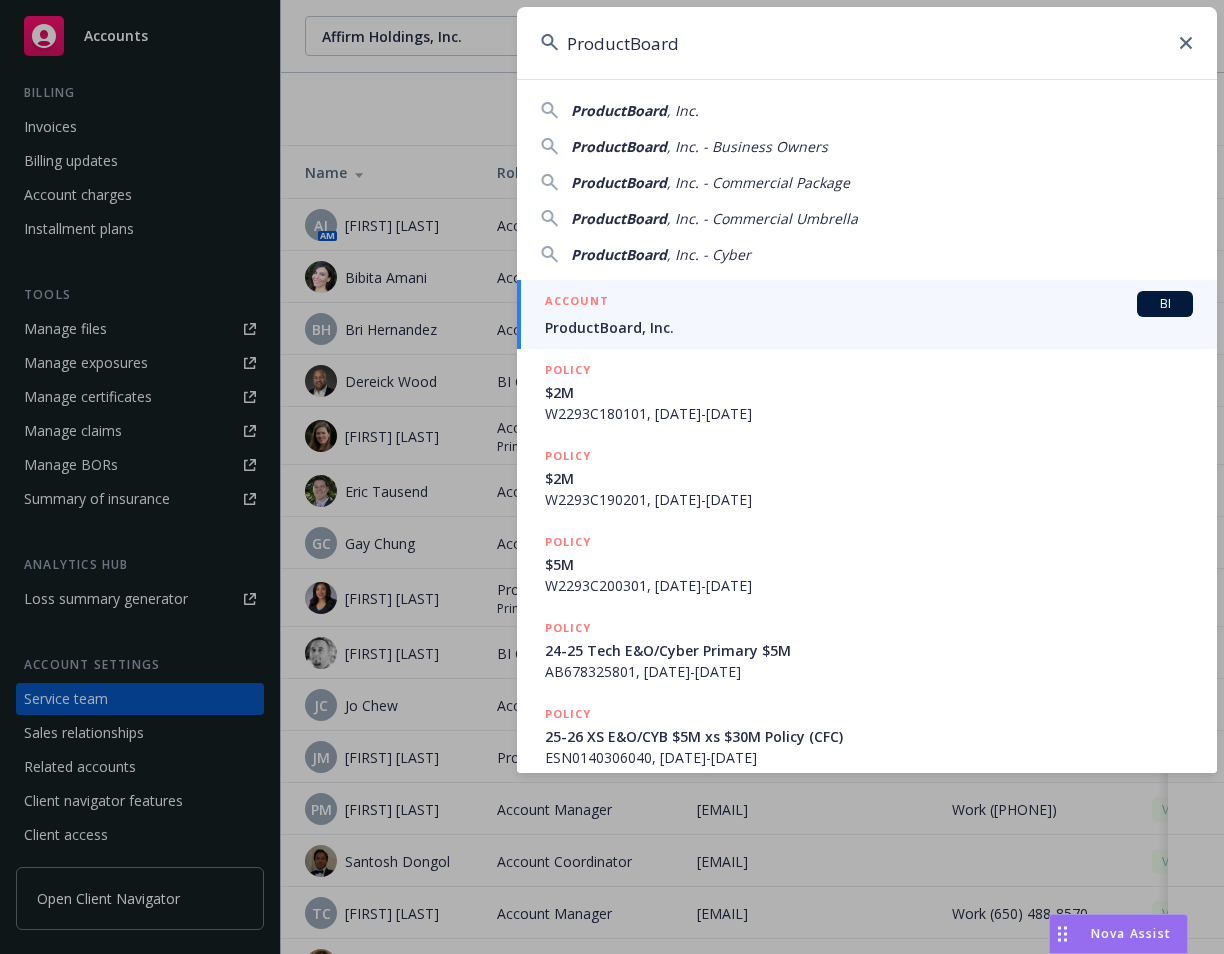type on "ProductBoard" 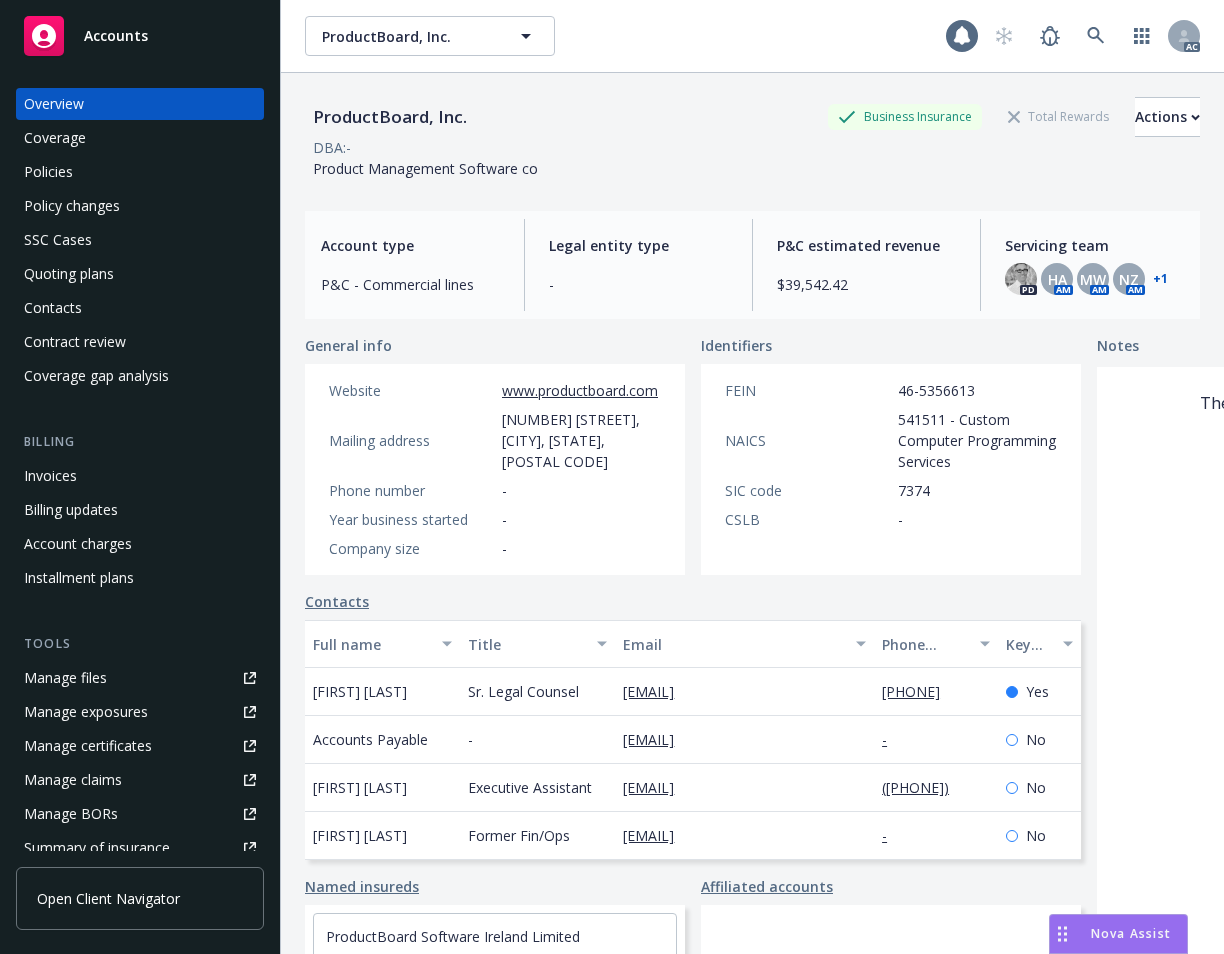 click on "Coverage" at bounding box center (55, 138) 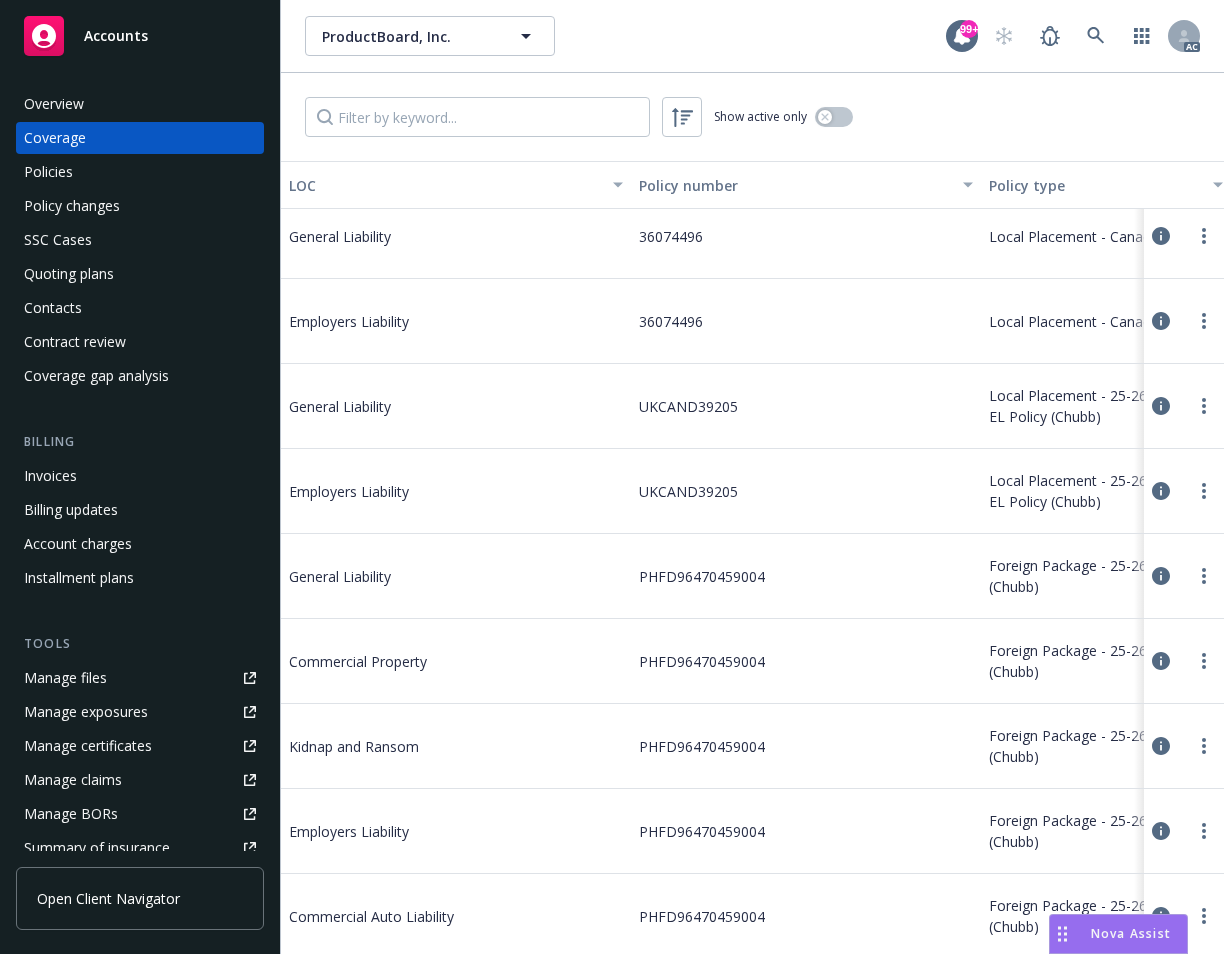 scroll, scrollTop: 600, scrollLeft: 0, axis: vertical 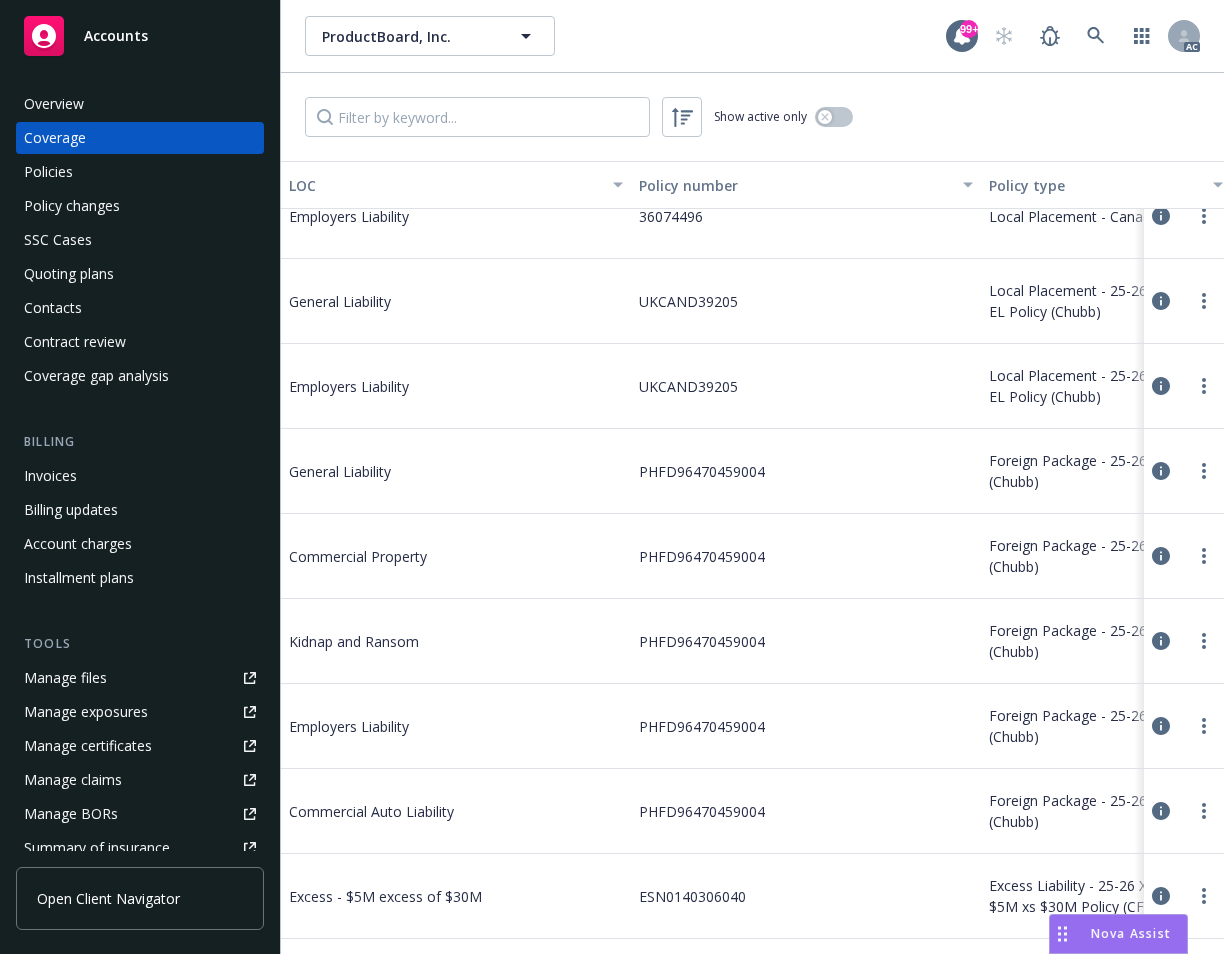click on "Policies" at bounding box center [48, 172] 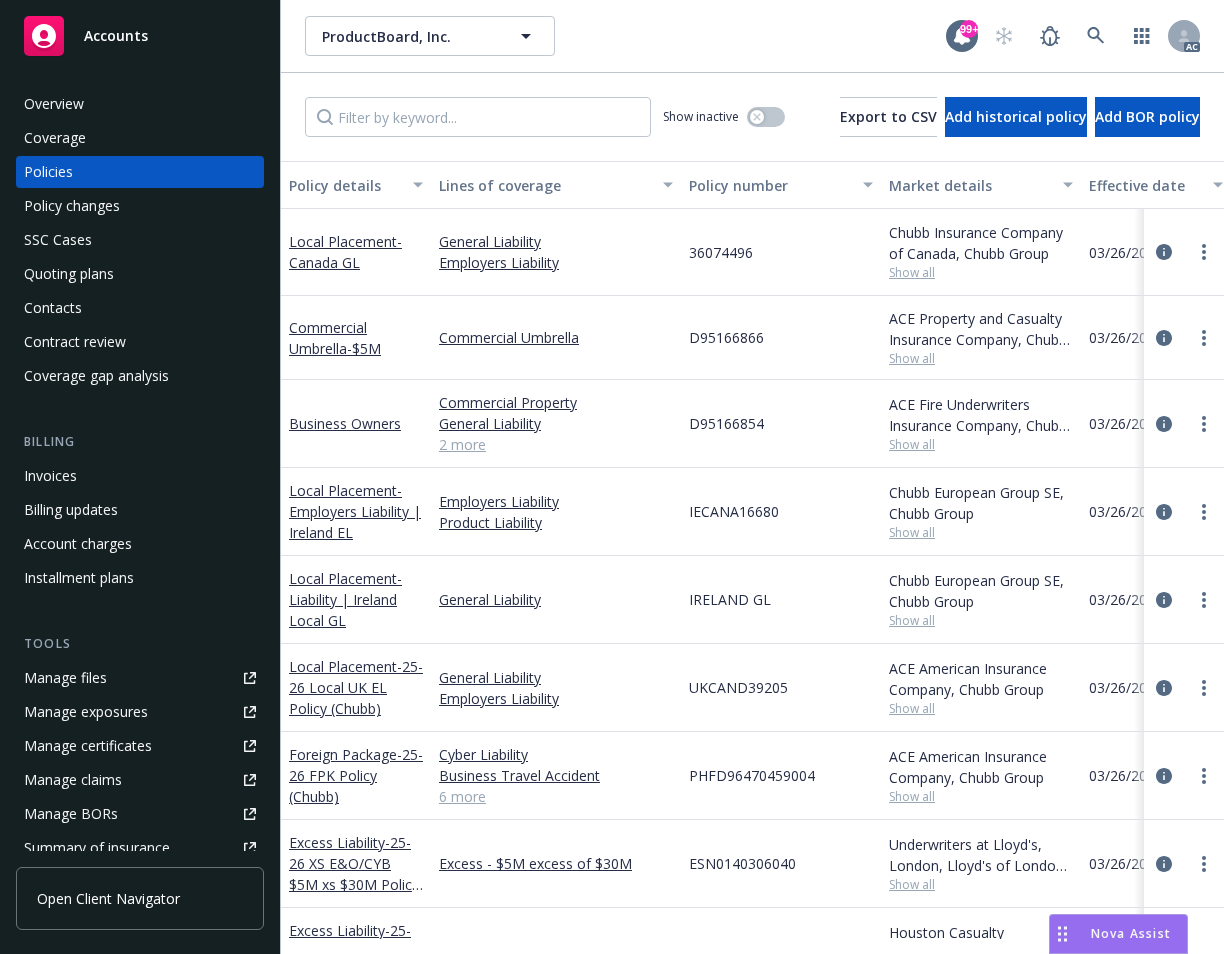 click on "Overview" at bounding box center (54, 104) 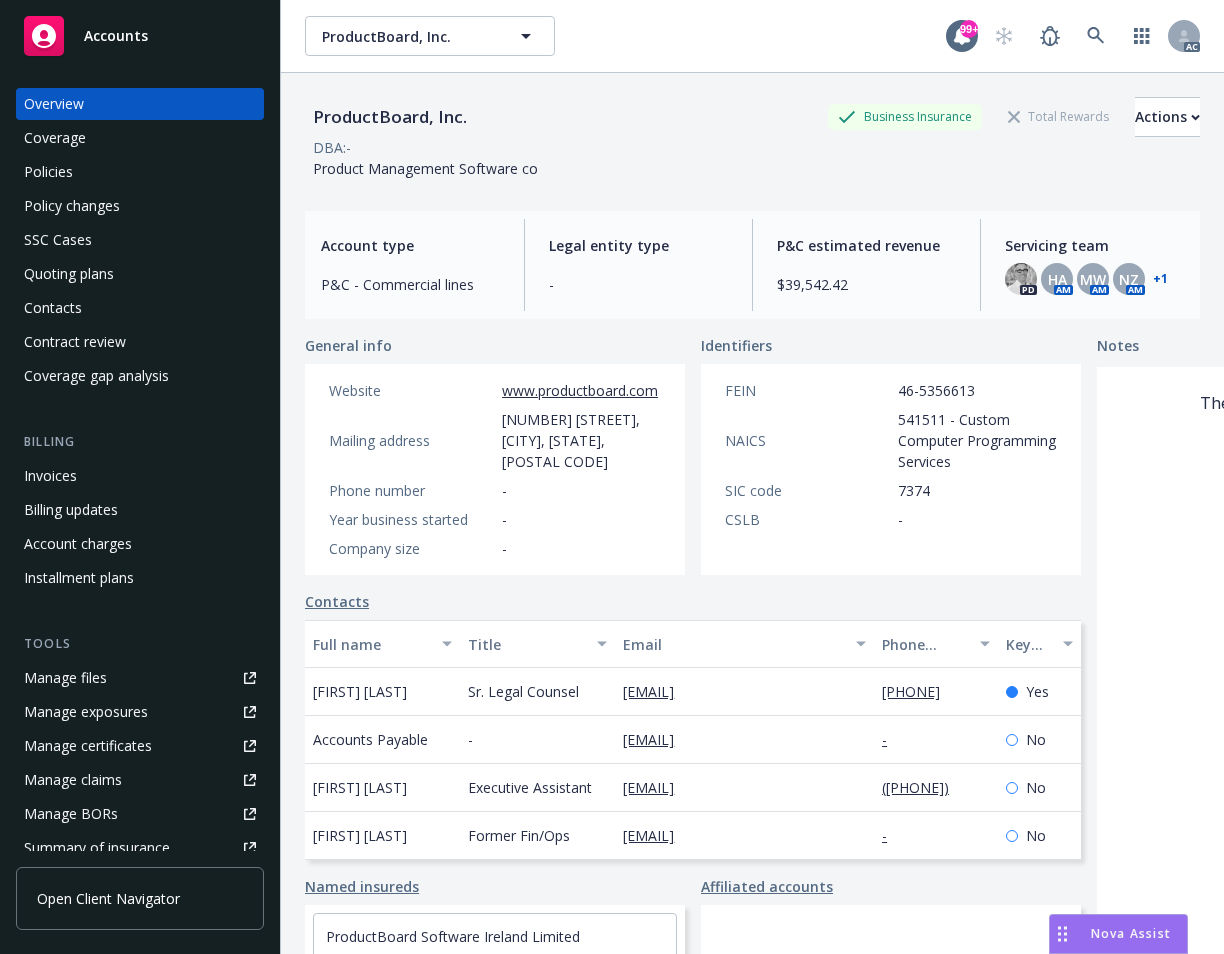 click on "Policies" at bounding box center [48, 172] 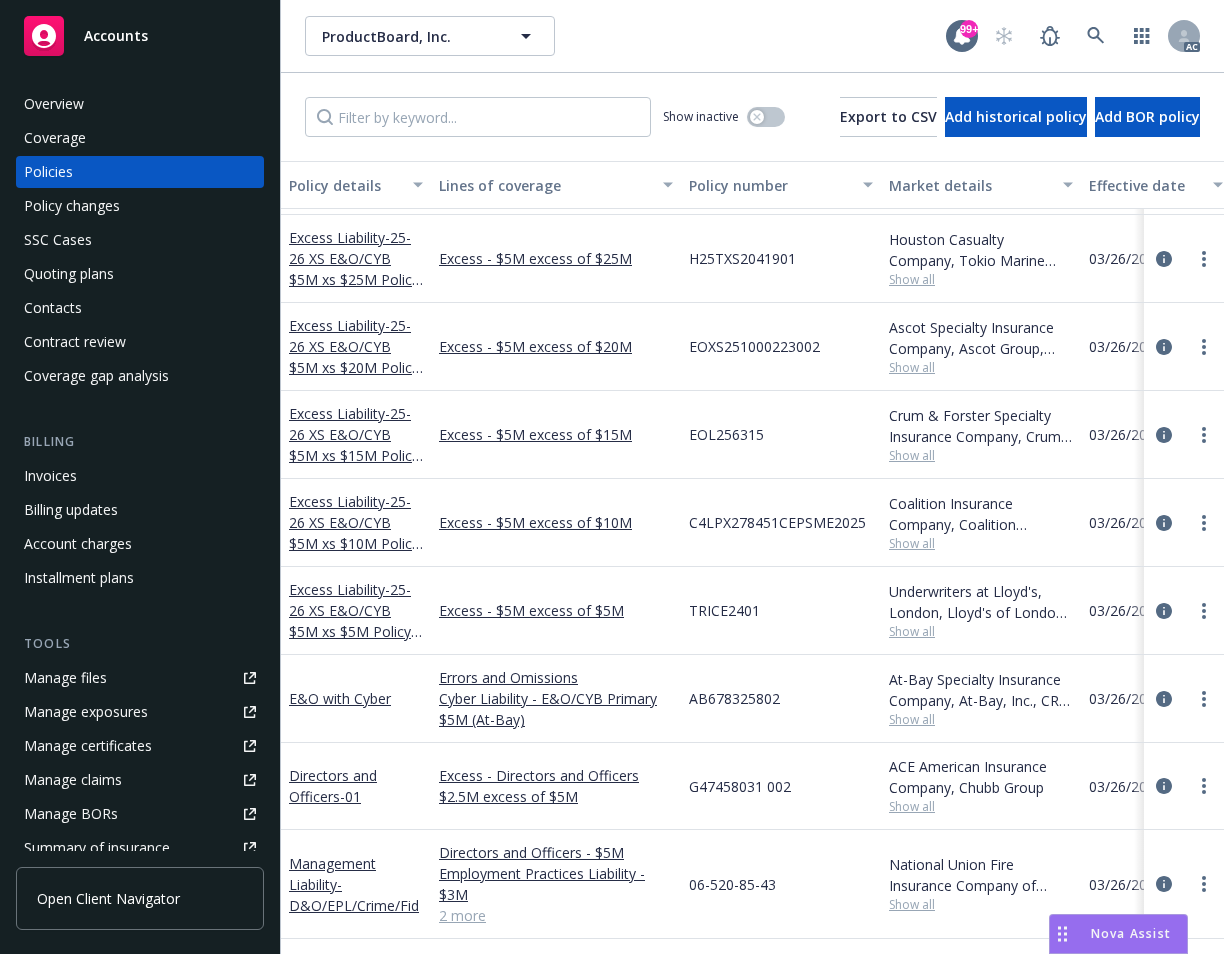 scroll, scrollTop: 657, scrollLeft: 0, axis: vertical 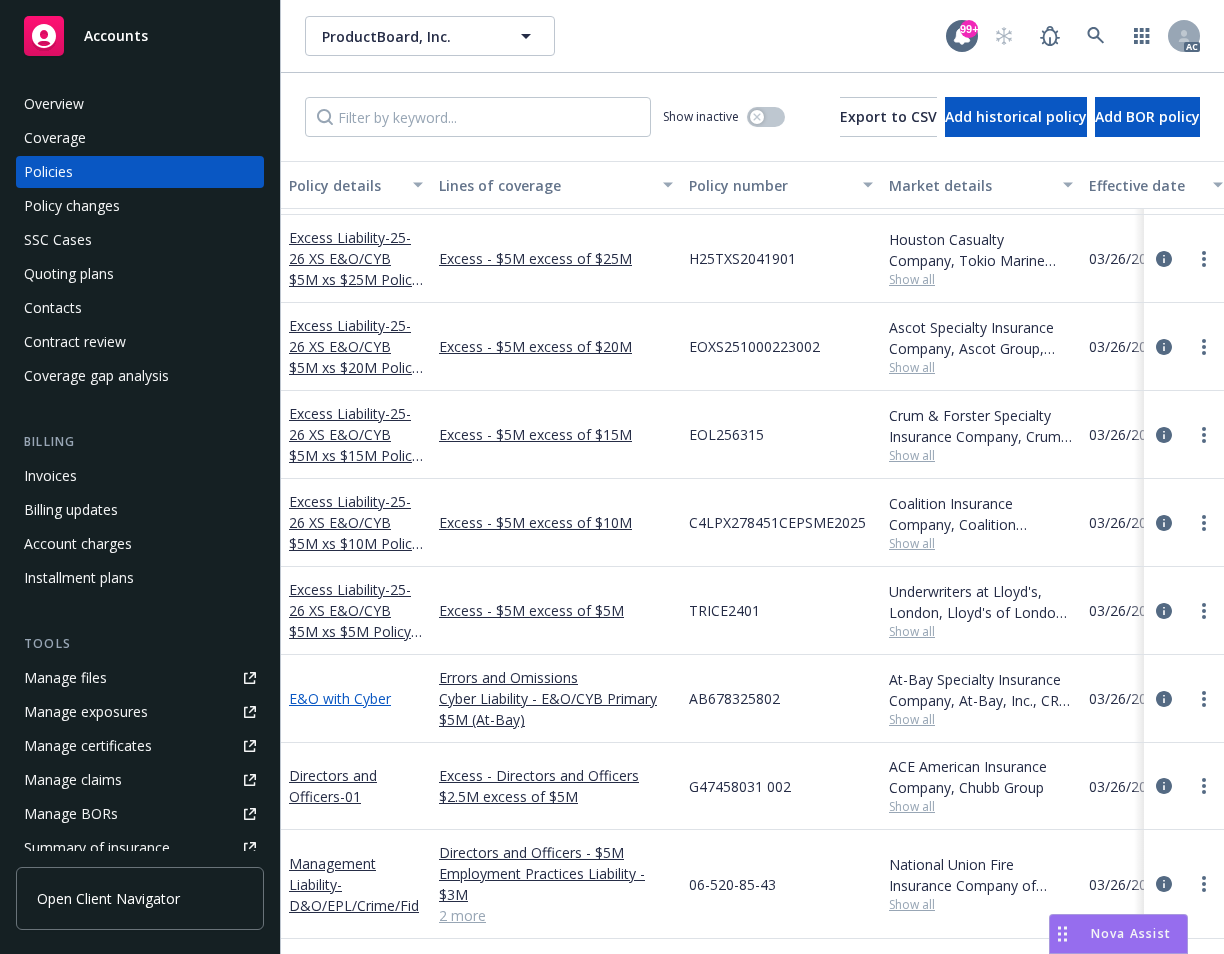 click on "E&O with Cyber" at bounding box center [340, 698] 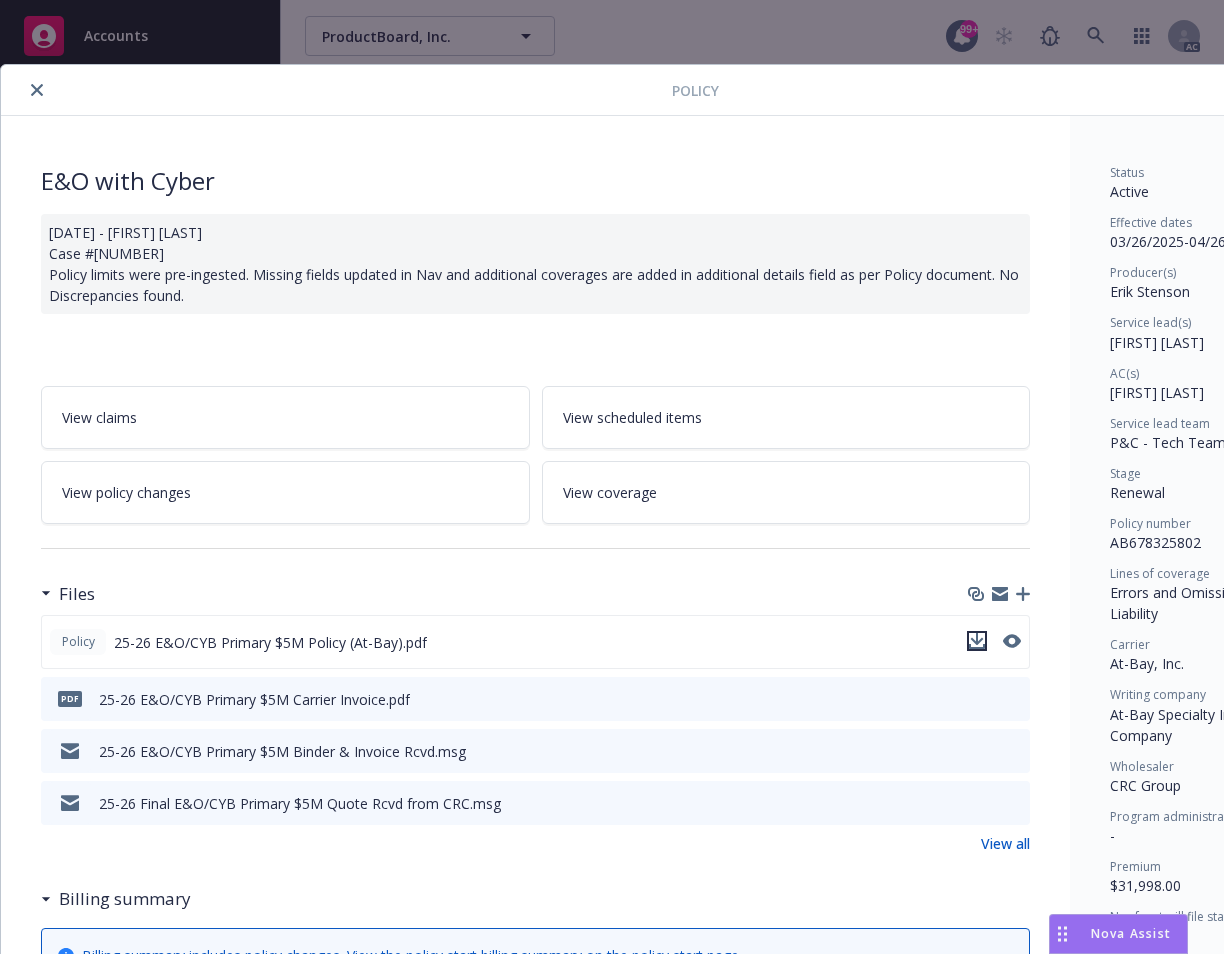 click 